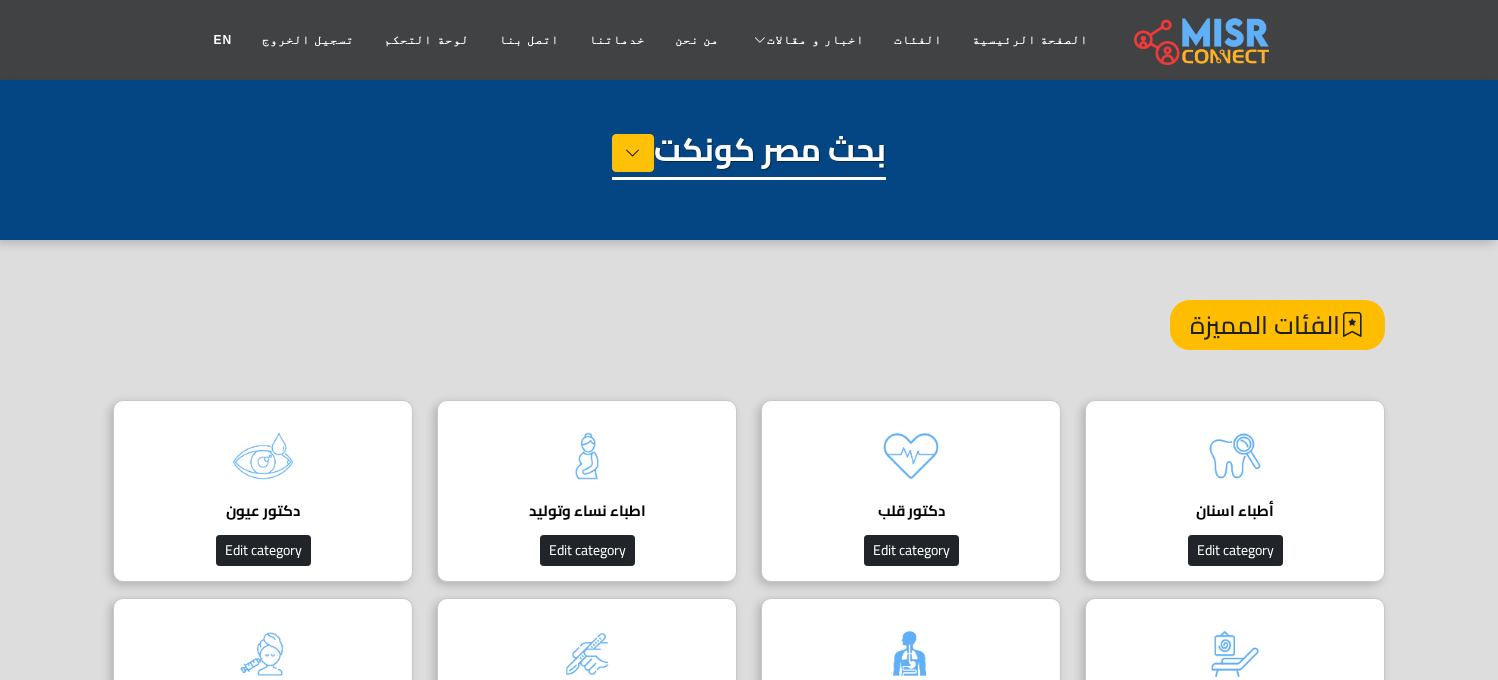 scroll, scrollTop: 0, scrollLeft: 0, axis: both 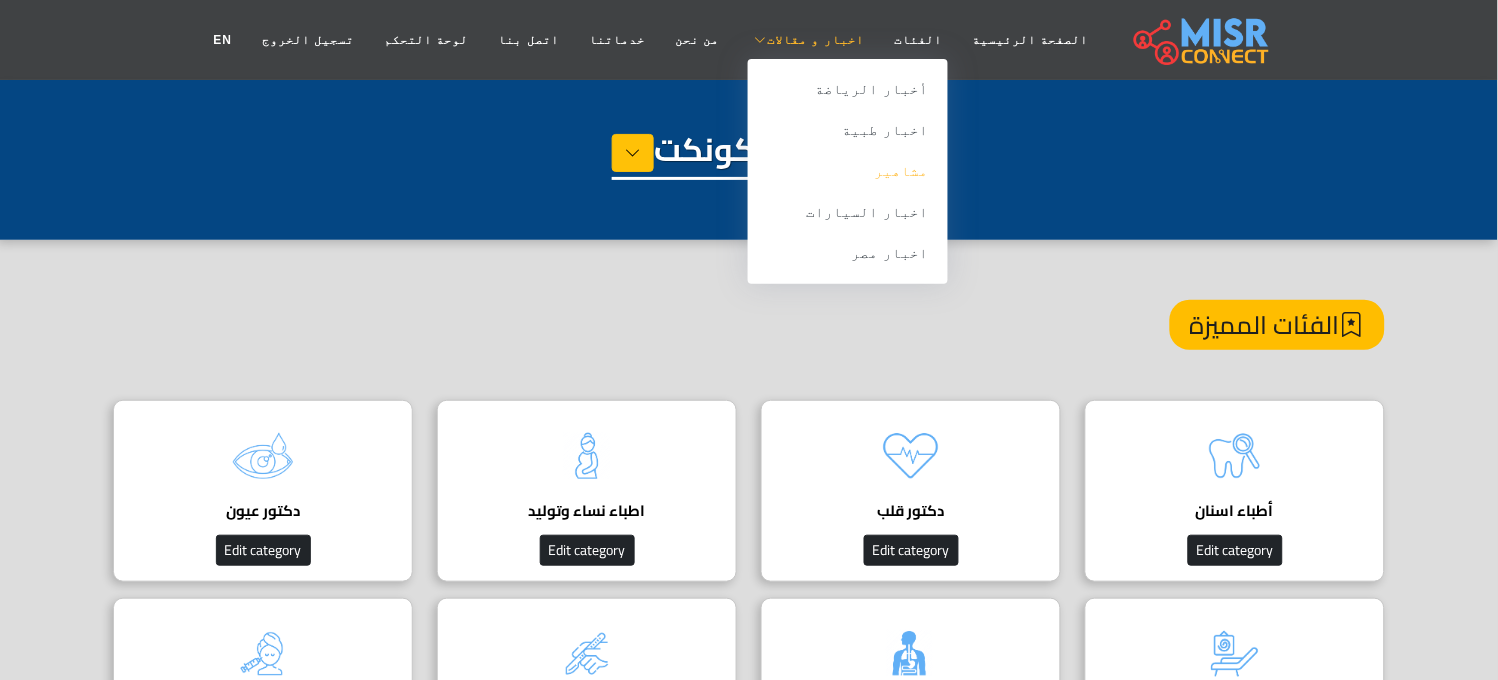 click on "مشاهير" at bounding box center [848, 171] 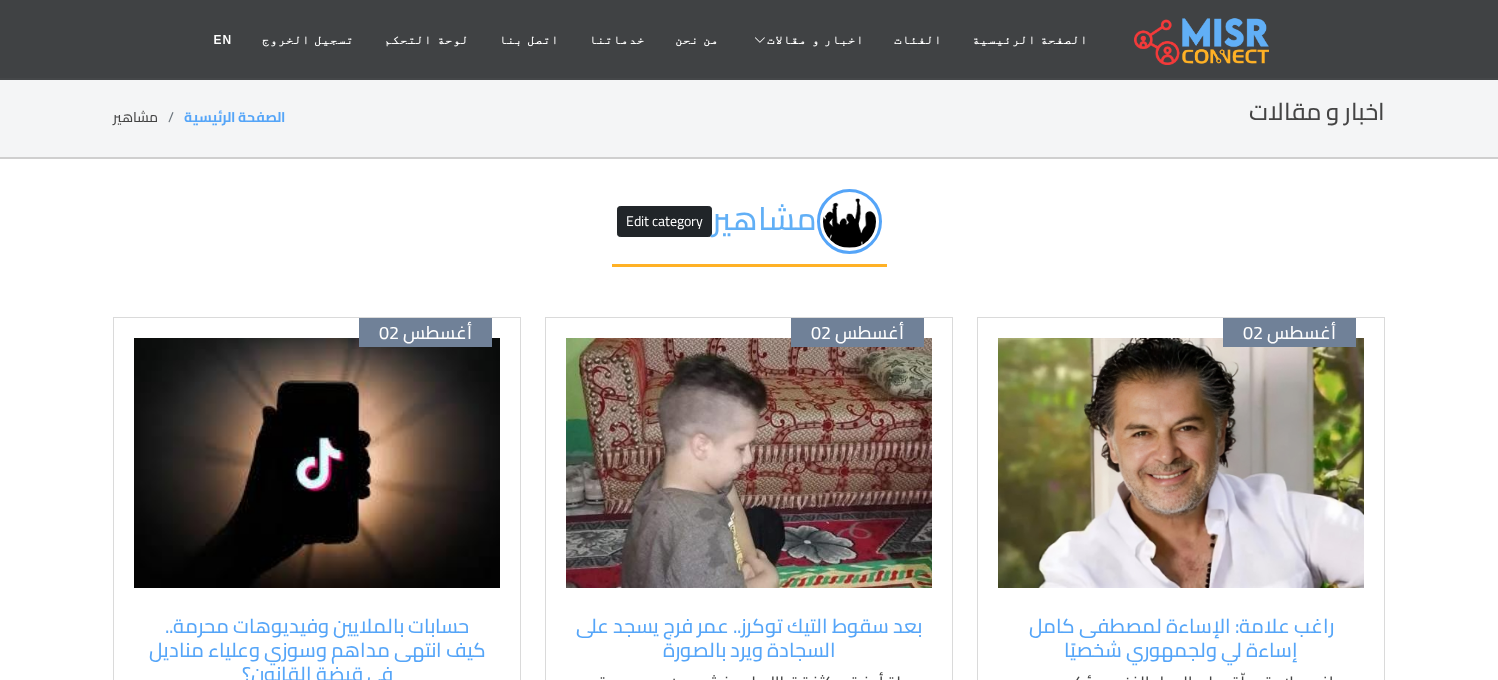 scroll, scrollTop: 0, scrollLeft: 0, axis: both 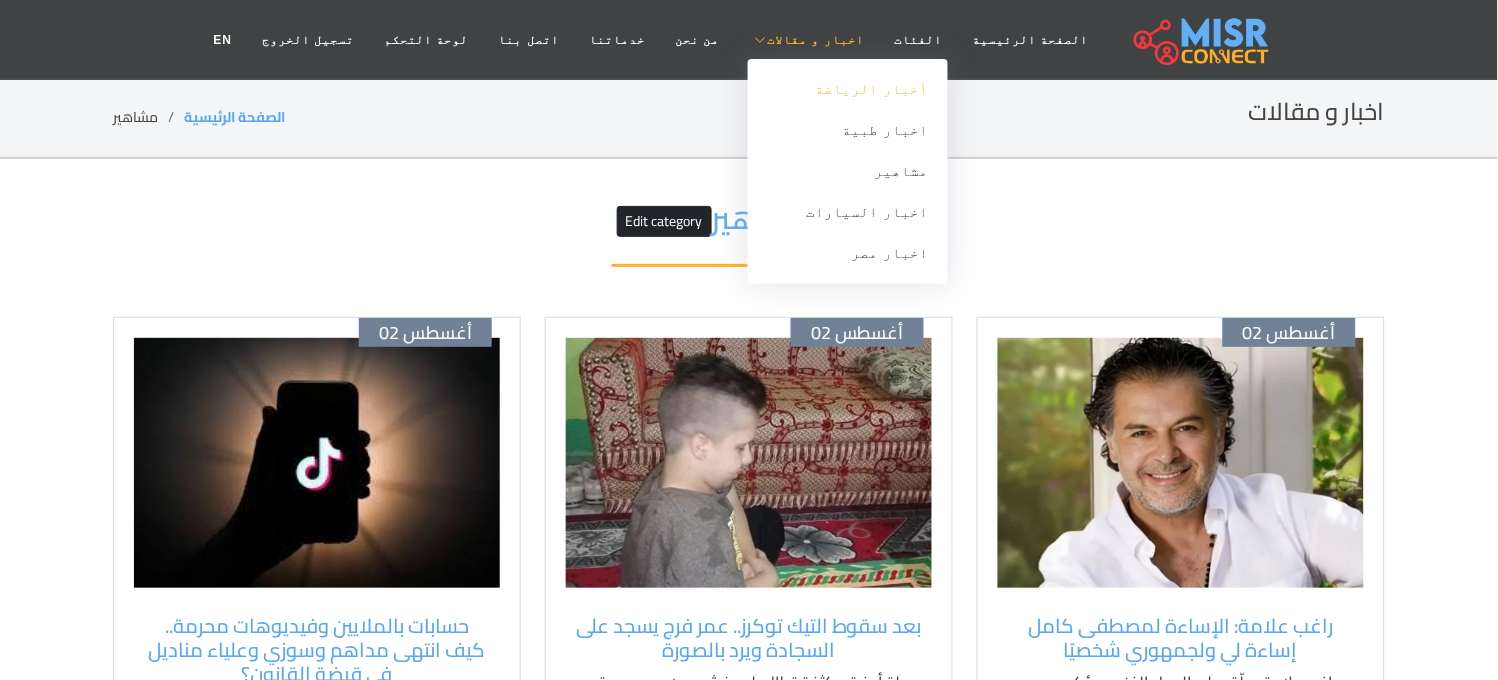 click on "أخبار الرياضة" at bounding box center [848, 89] 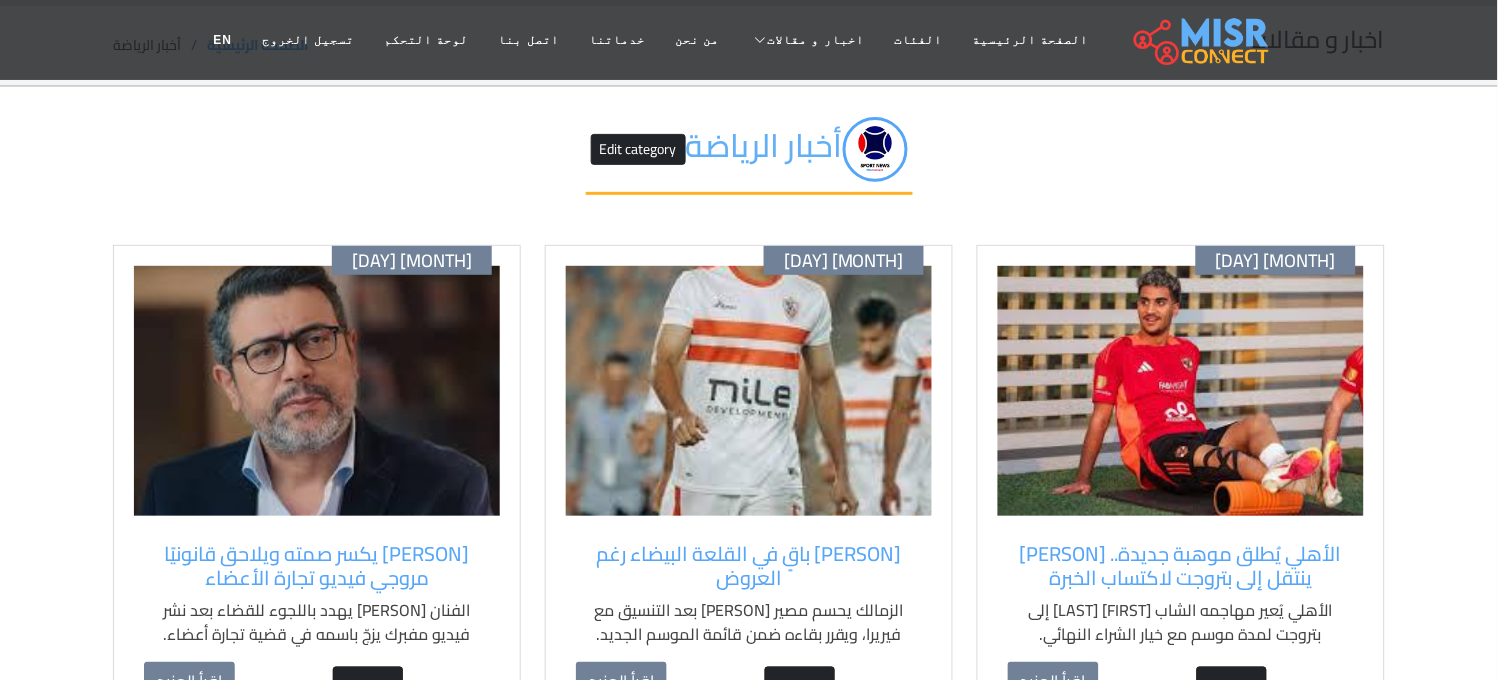 scroll, scrollTop: 111, scrollLeft: 0, axis: vertical 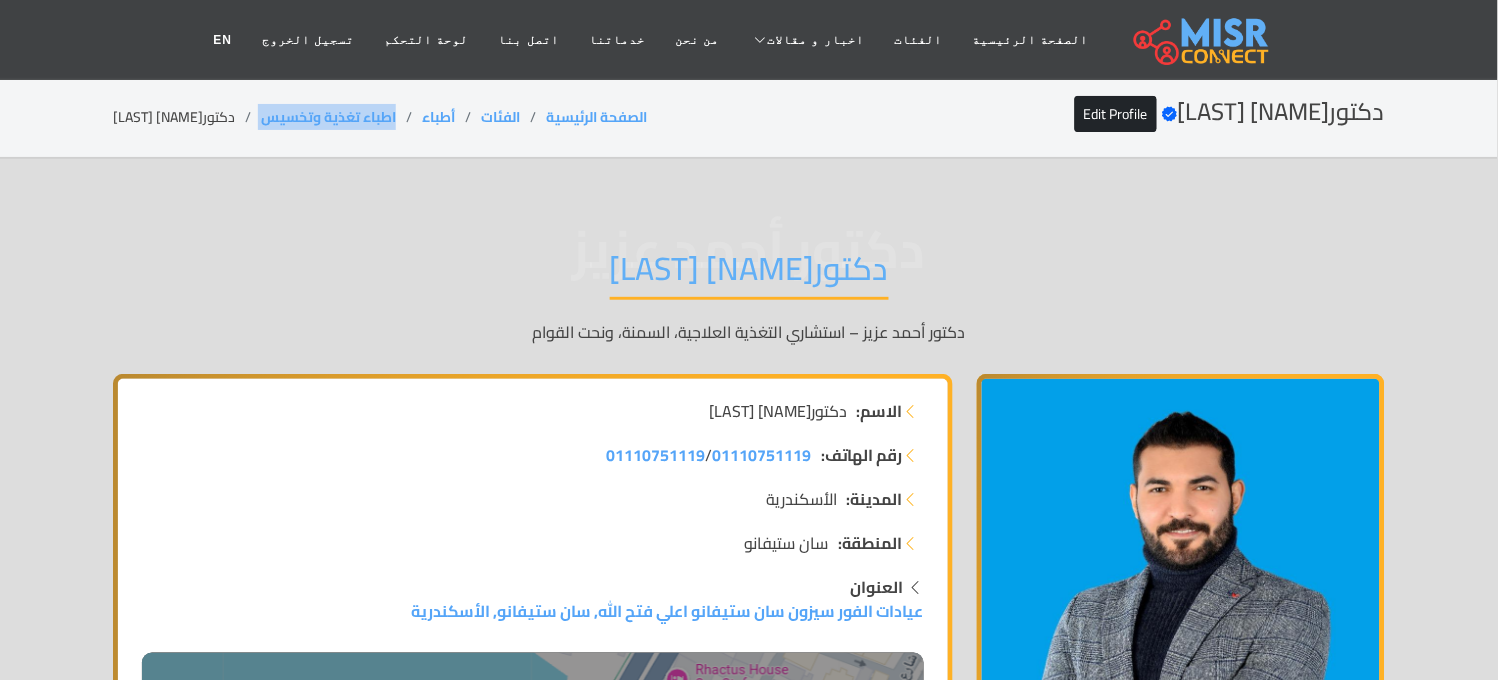 click on "الصفحة الرئيسية
الفئات
أطباء
اطباء تغذية وتخسيس
دكتور[NAME] [LAST]" at bounding box center [380, 117] 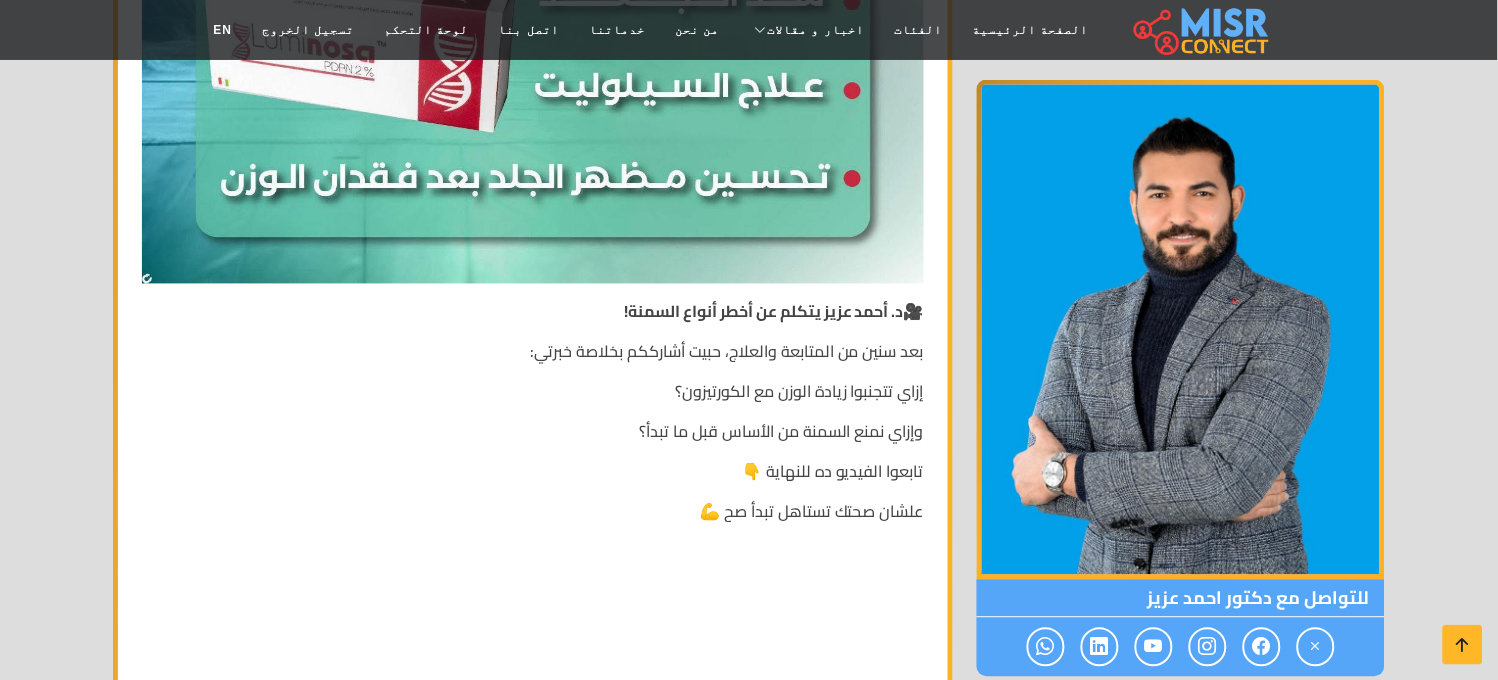 scroll, scrollTop: 0, scrollLeft: 0, axis: both 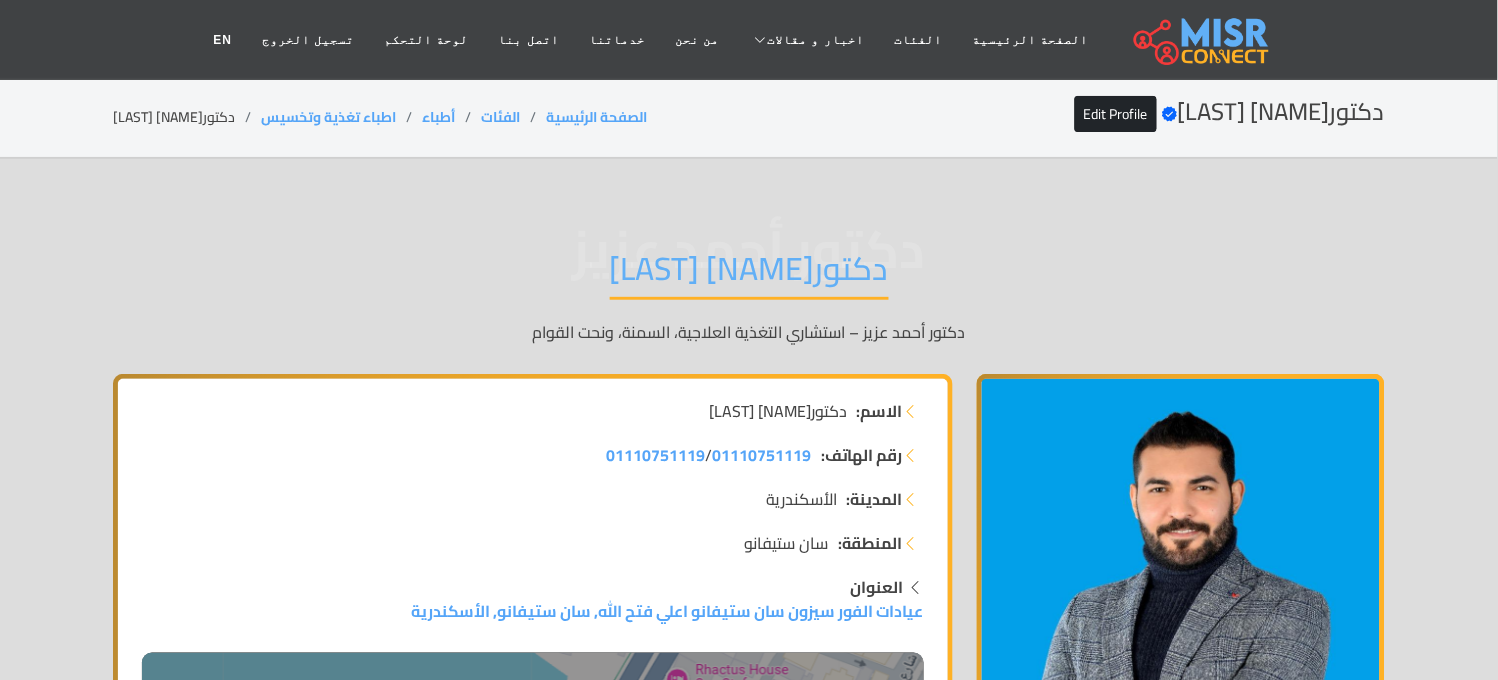 click on "دكتور[NAME] [LAST]" at bounding box center [749, 274] 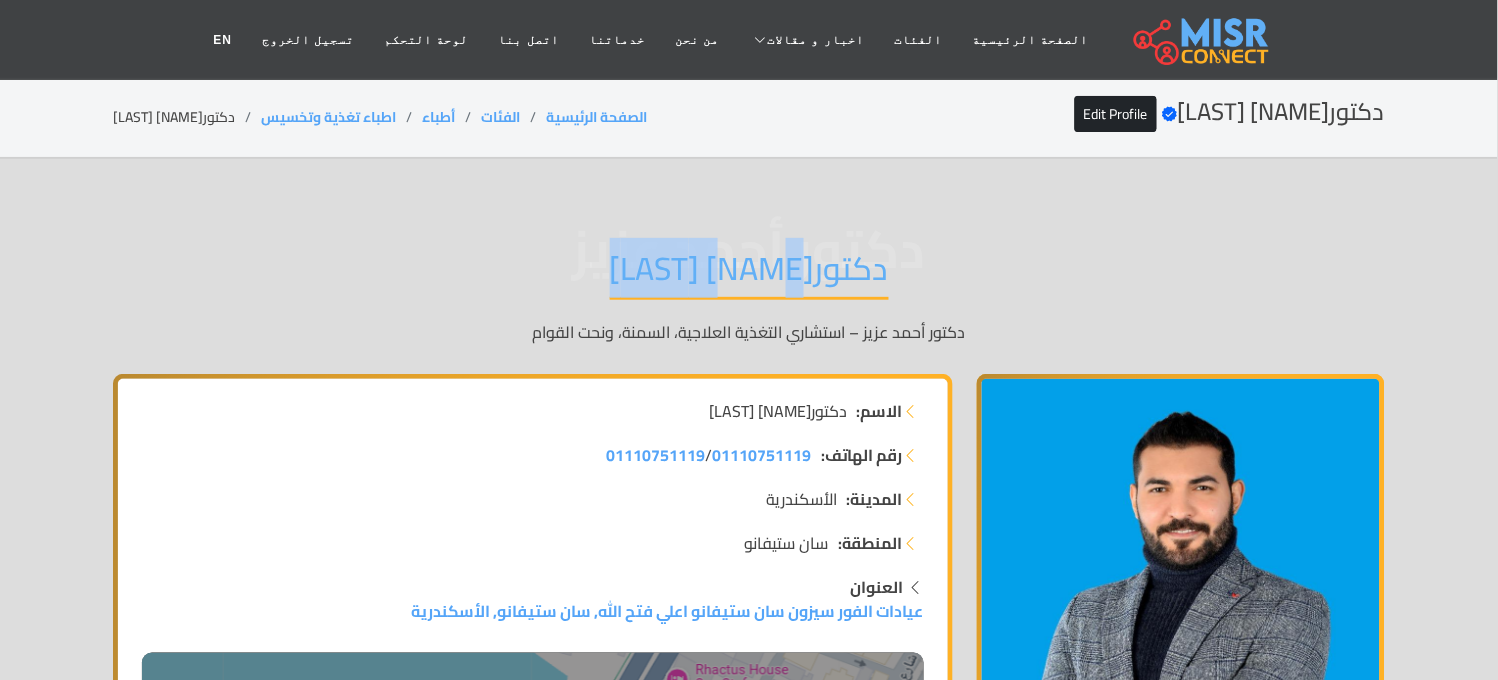 click on "دكتور[NAME] [LAST]" at bounding box center [749, 274] 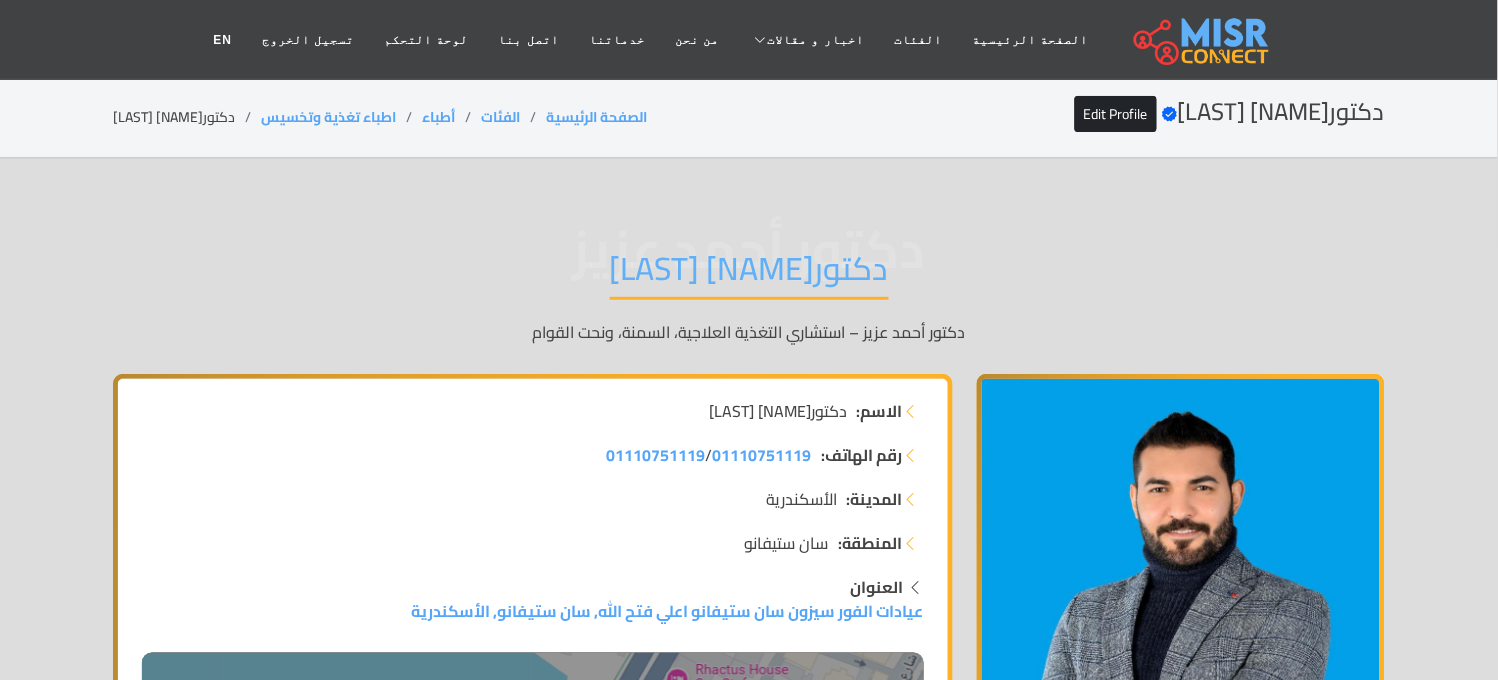 click on "دكتور[NAME] [LAST]" at bounding box center [749, 274] 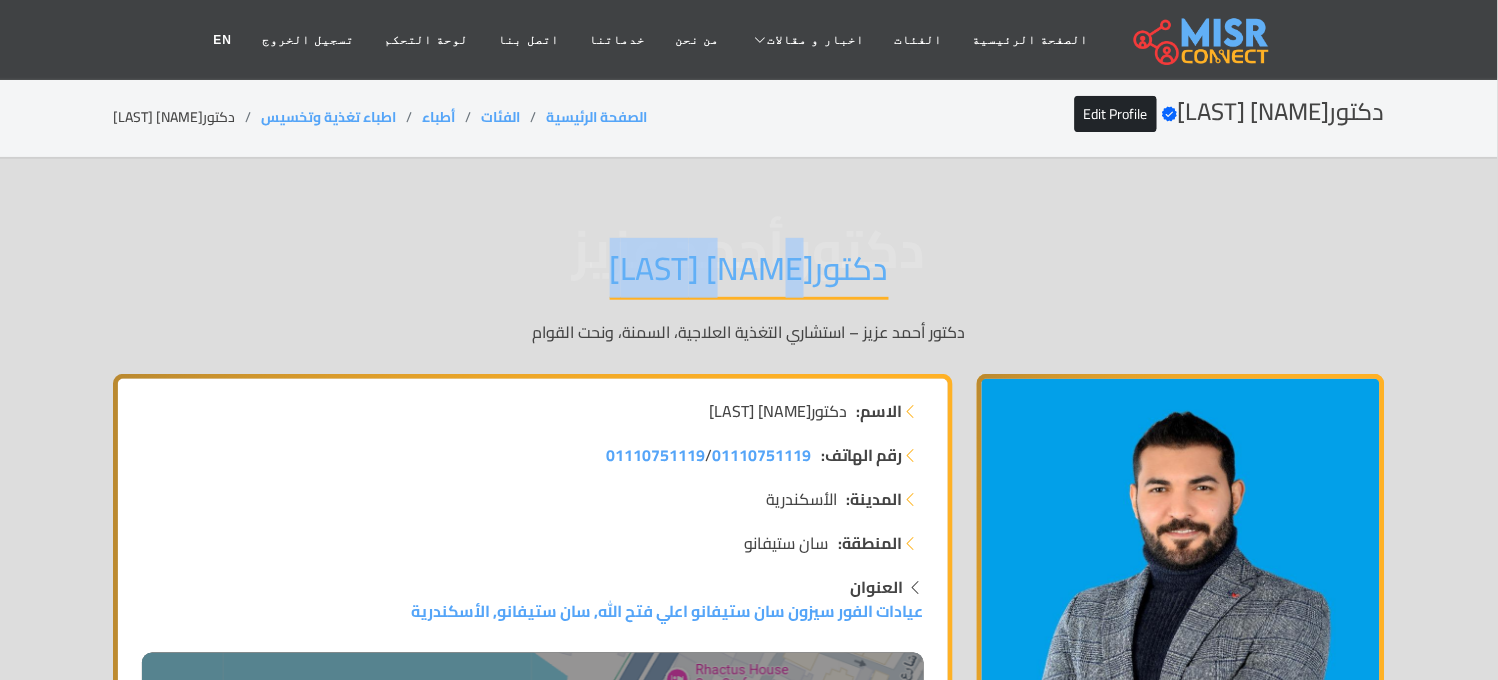 click on "دكتور [LAST] [LAST]" at bounding box center [749, 274] 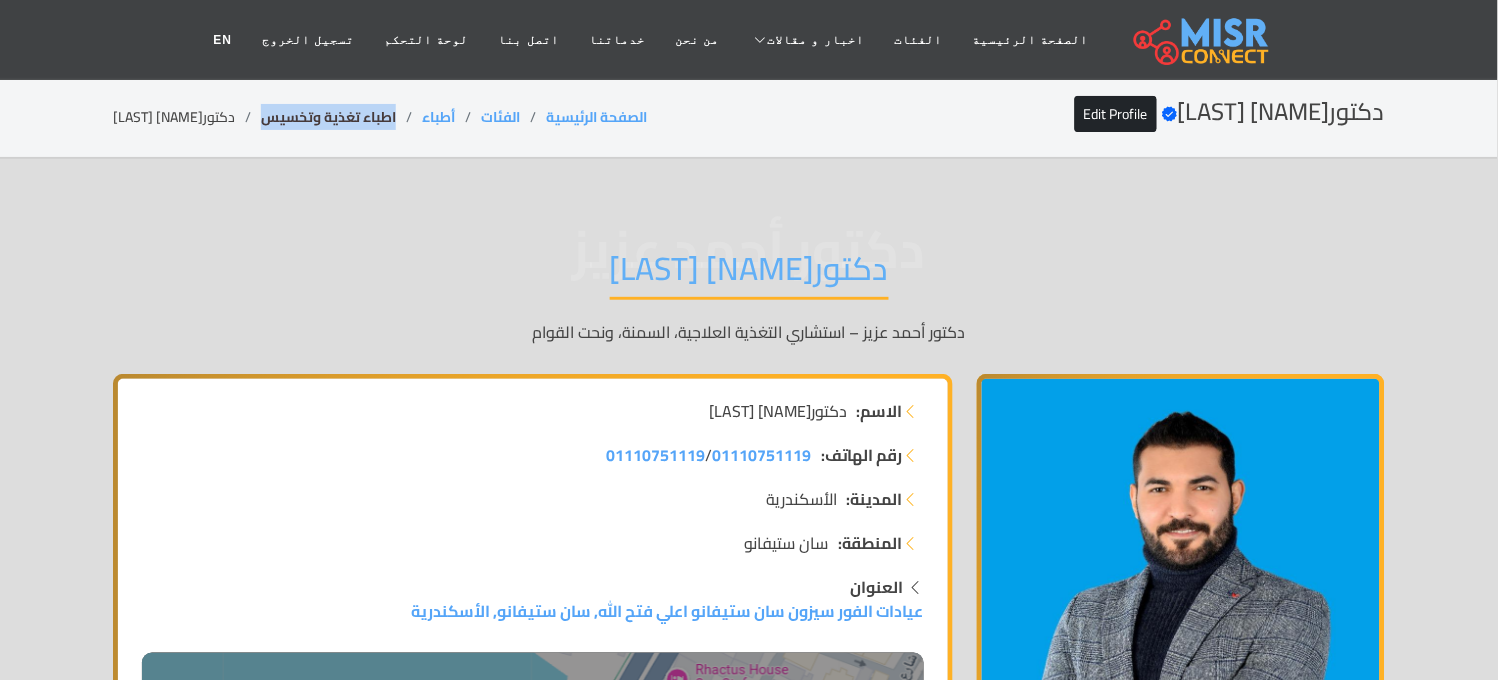 drag, startPoint x: 367, startPoint y: 110, endPoint x: 237, endPoint y: 118, distance: 130.24593 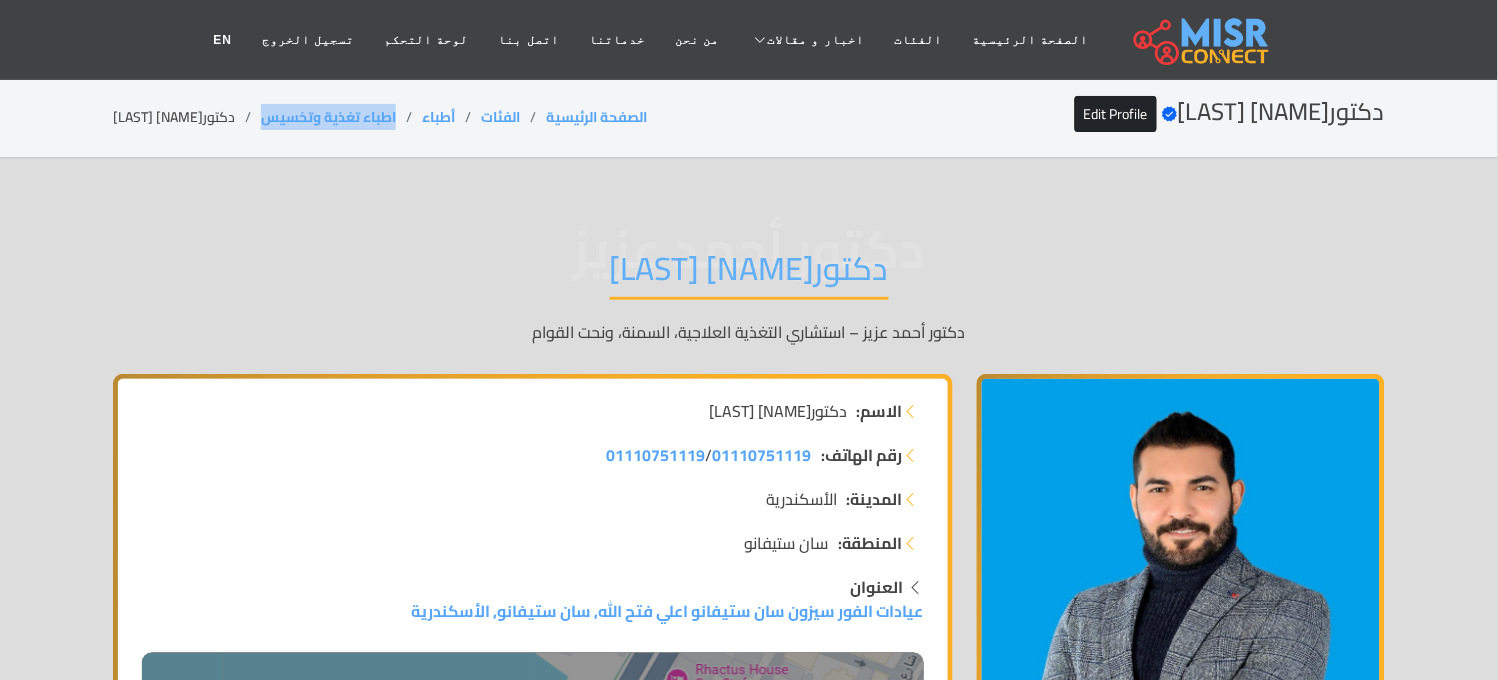 copy on "اطباء تغذية وتخسيس" 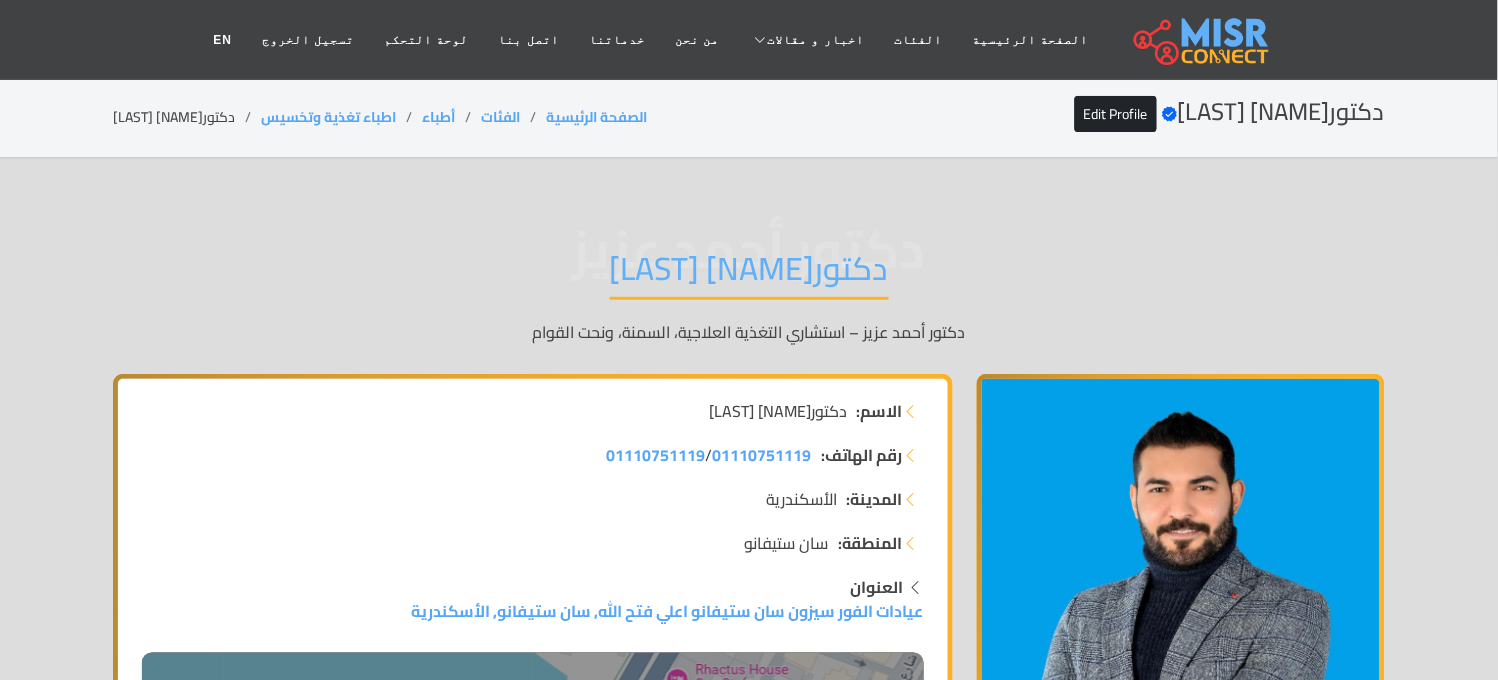 click on "دكتور [PERSON]" at bounding box center [749, 274] 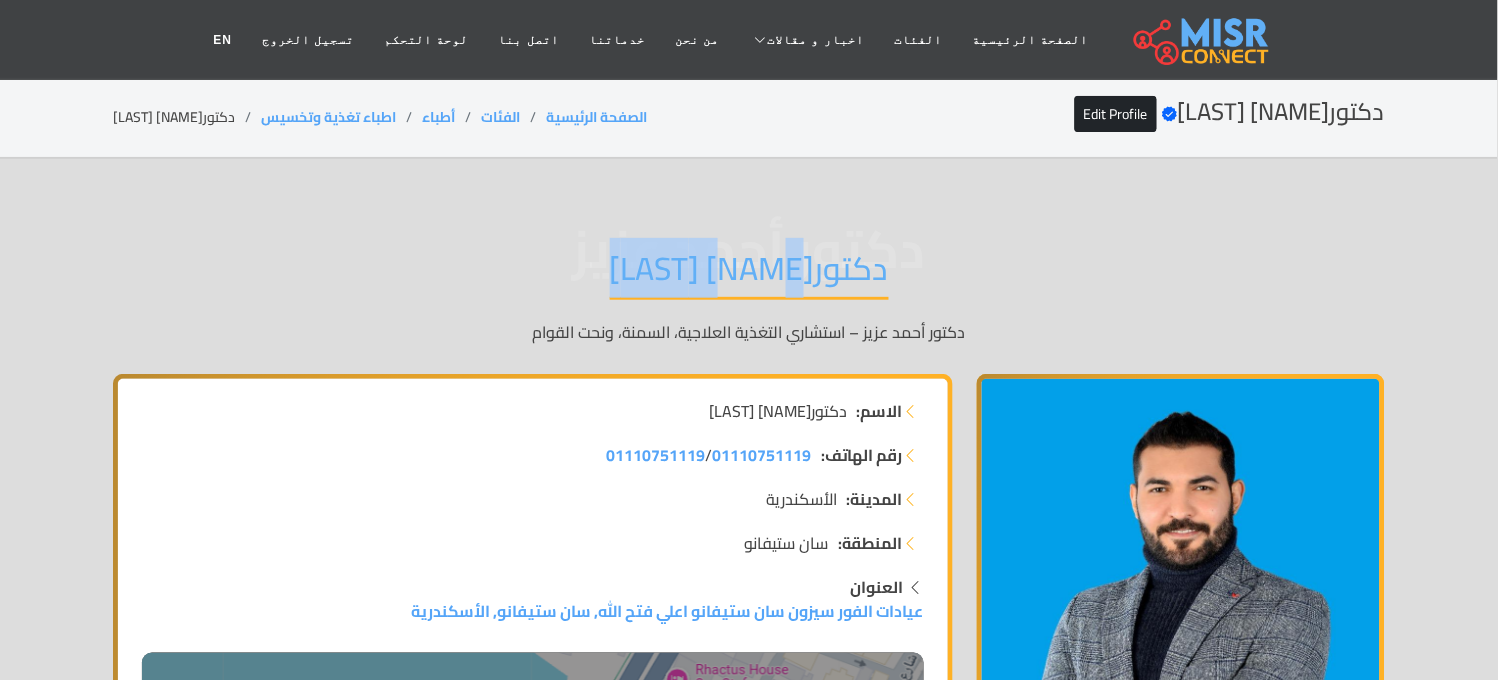 click on "دكتور [PERSON]" at bounding box center [749, 274] 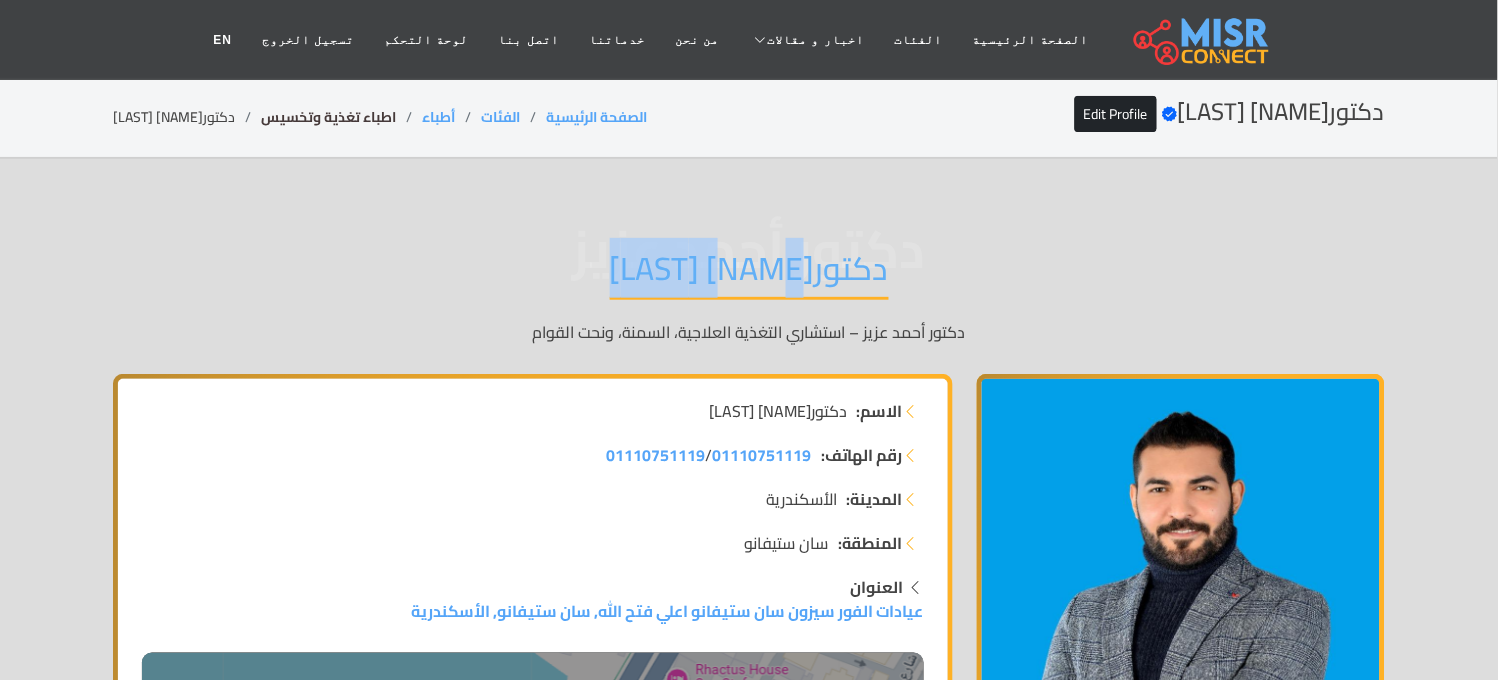 click on "اطباء تغذية وتخسيس" at bounding box center [328, 117] 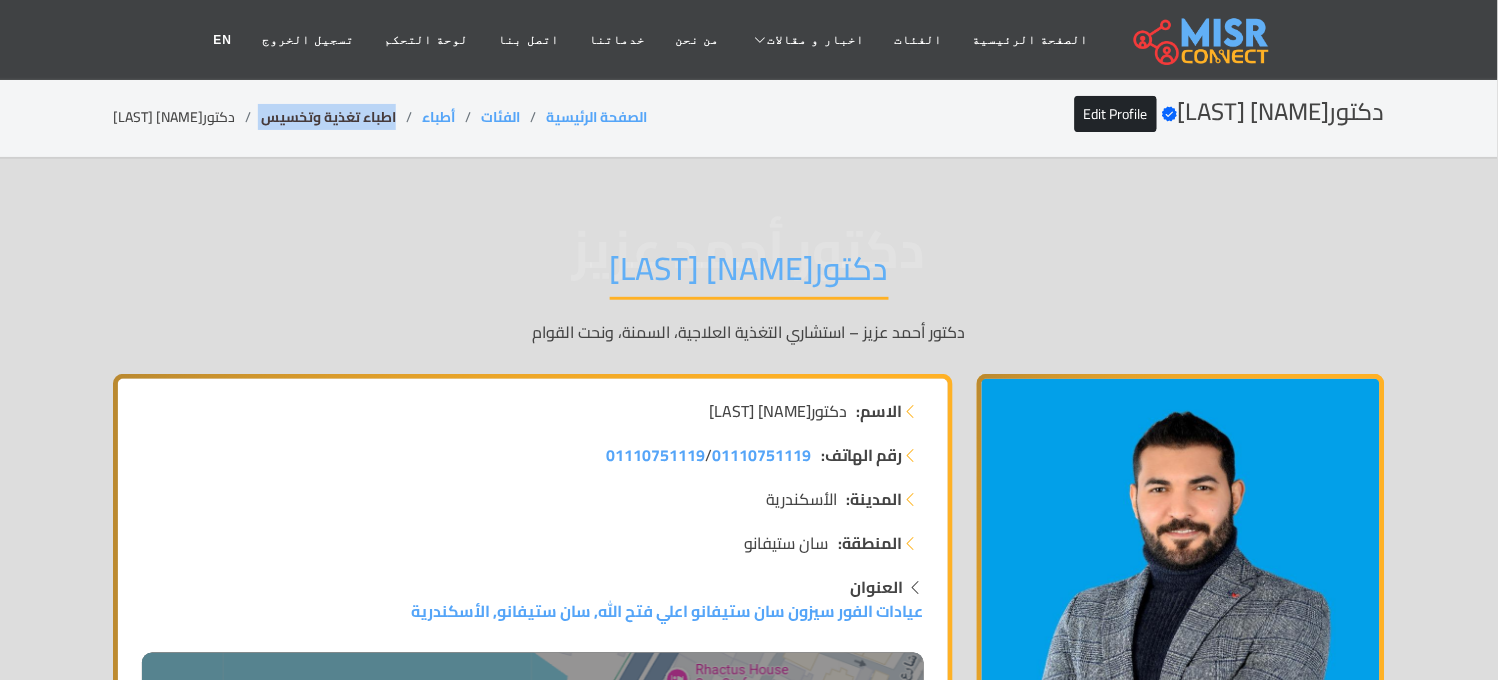 copy on "اطباء تغذية وتخسيس" 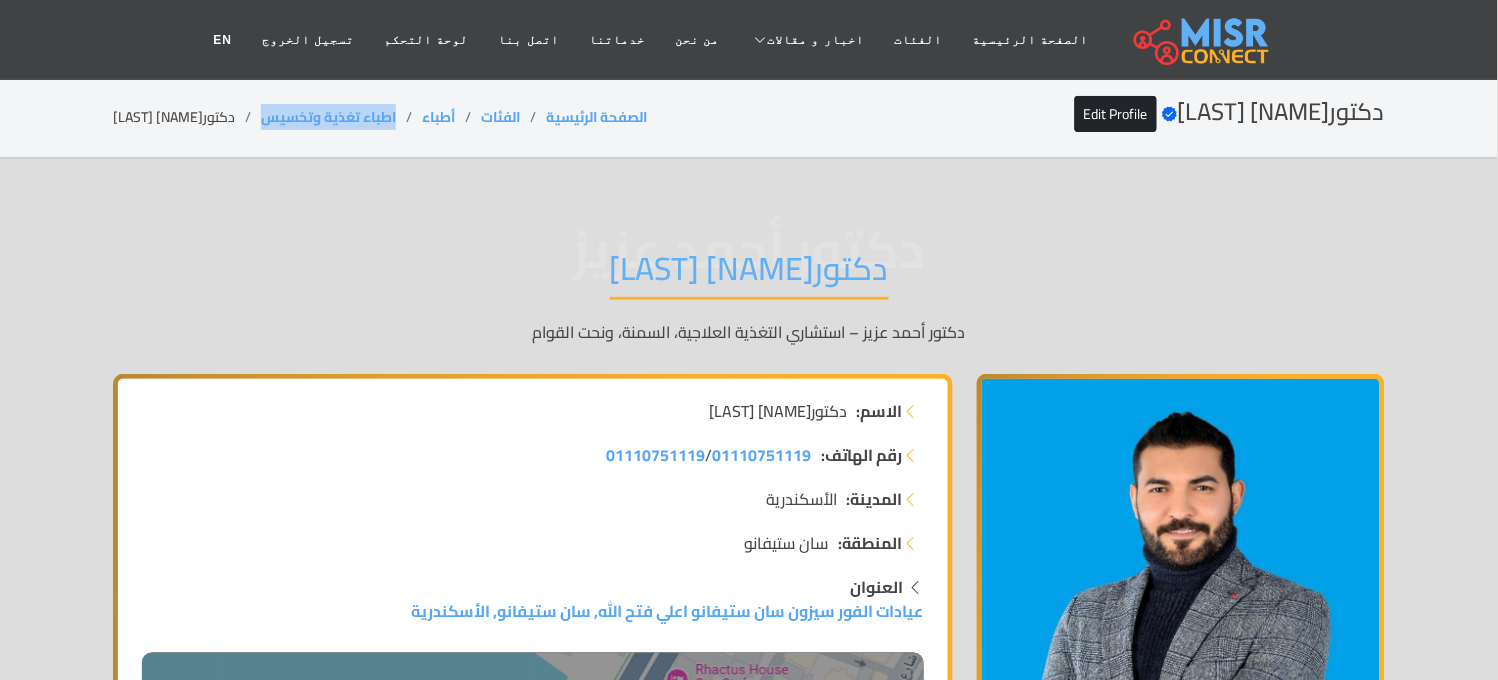 copy on "اطباء تغذية وتخسيس" 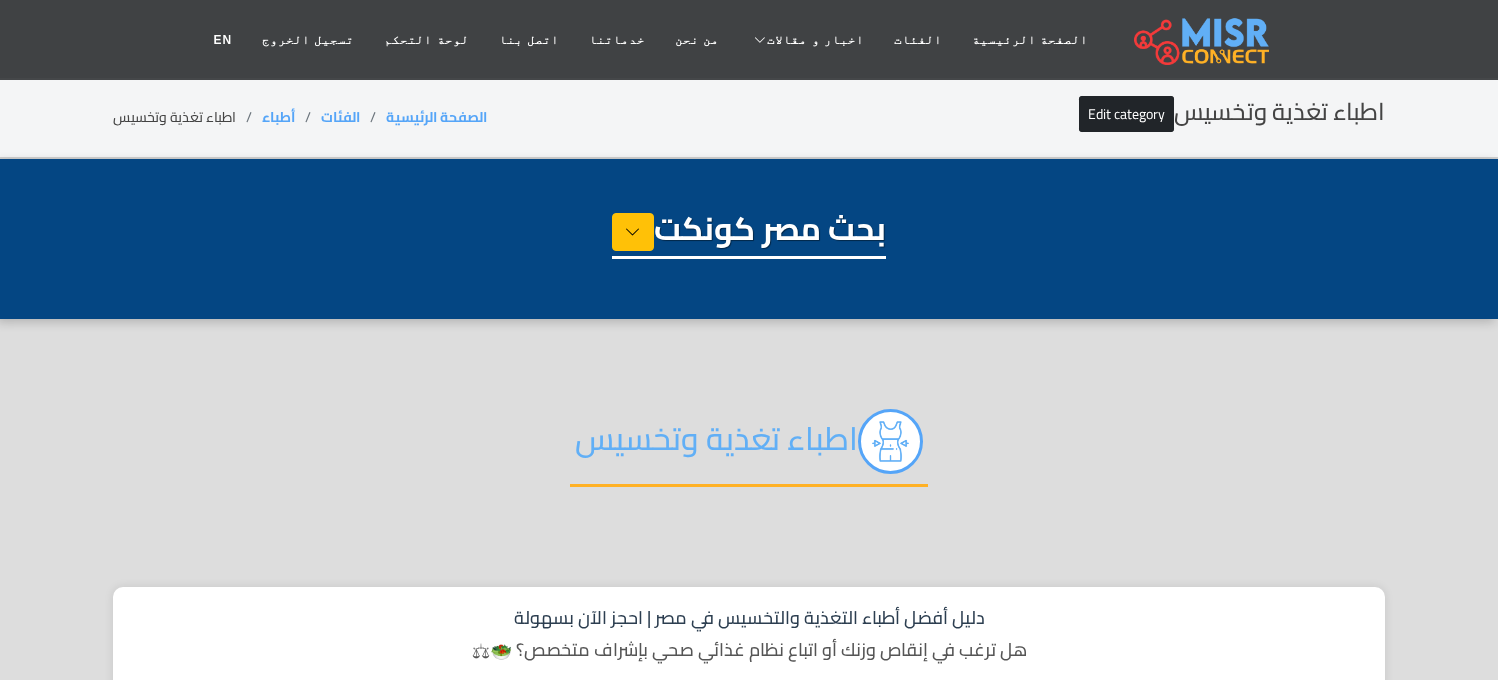 select on "*****" 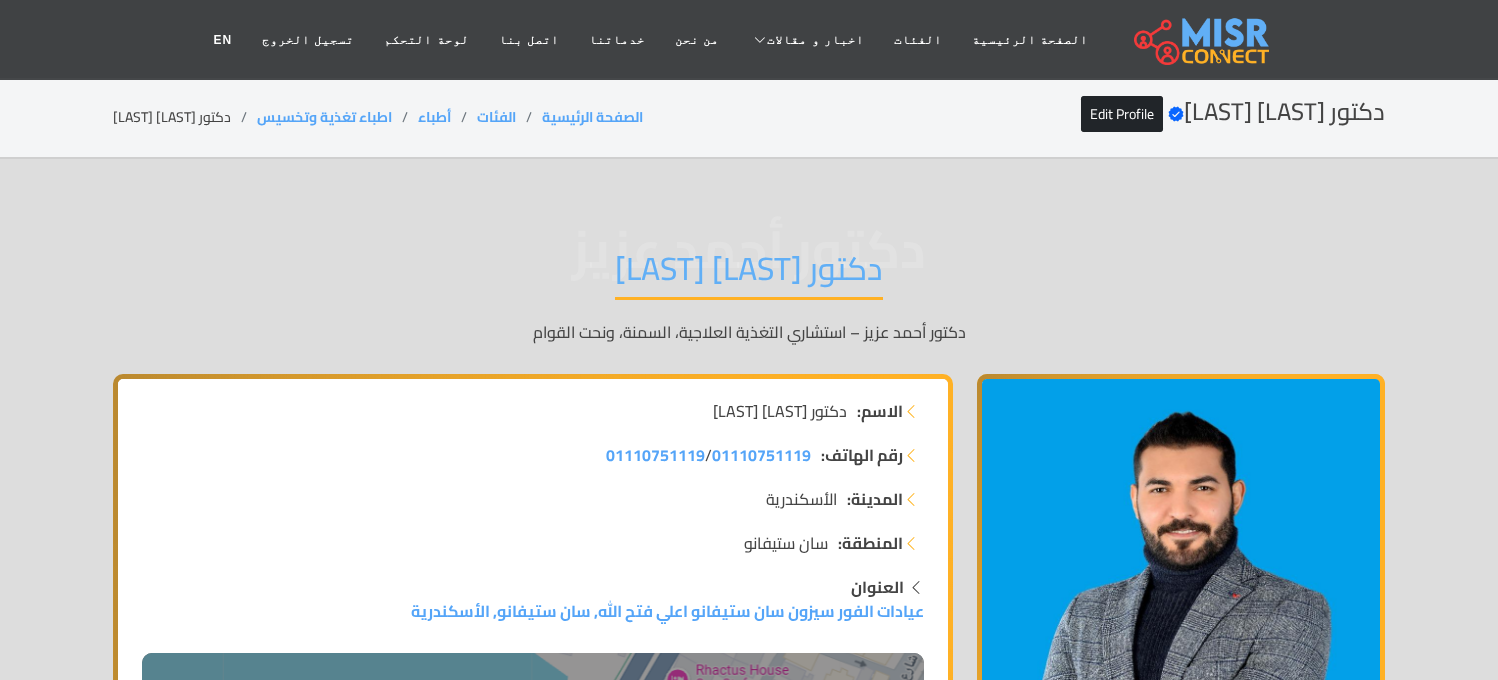 scroll, scrollTop: 0, scrollLeft: 0, axis: both 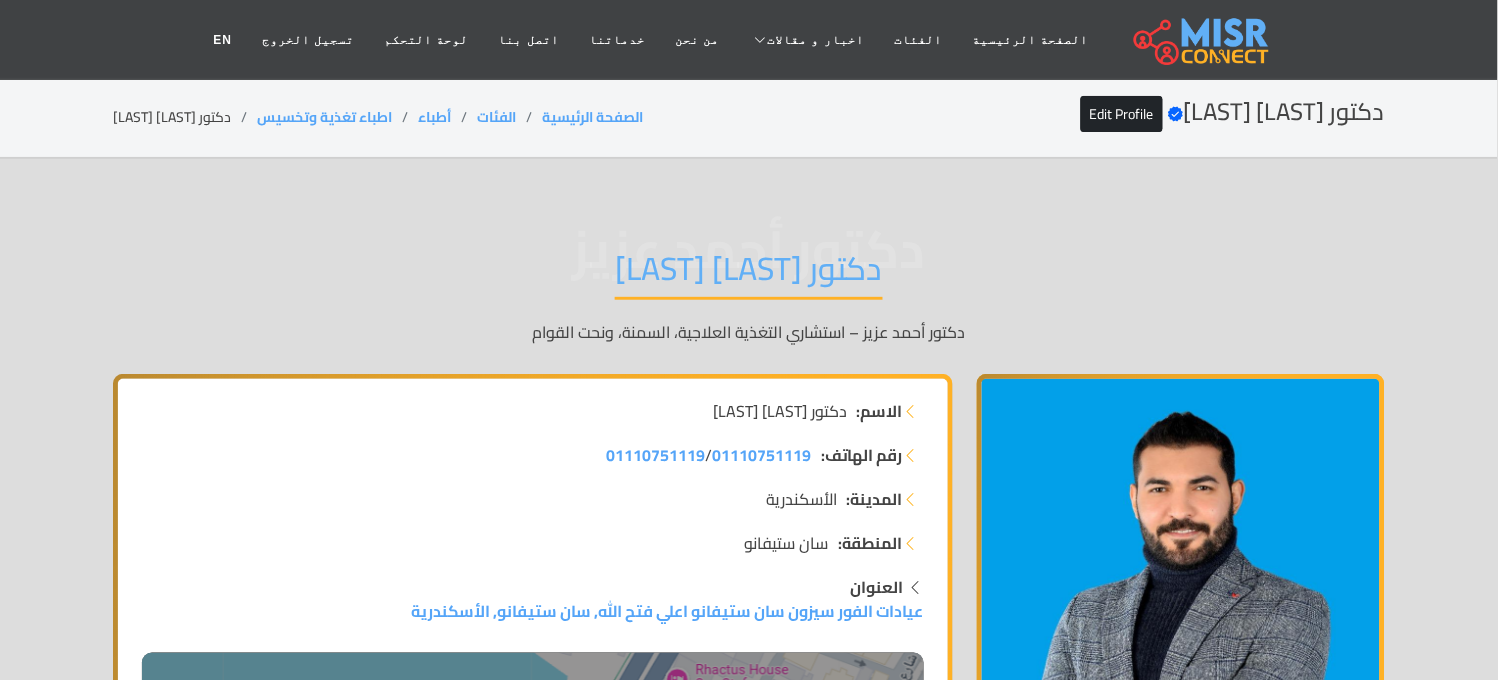 click on "دكتور [LAST] [LAST]" at bounding box center (749, 274) 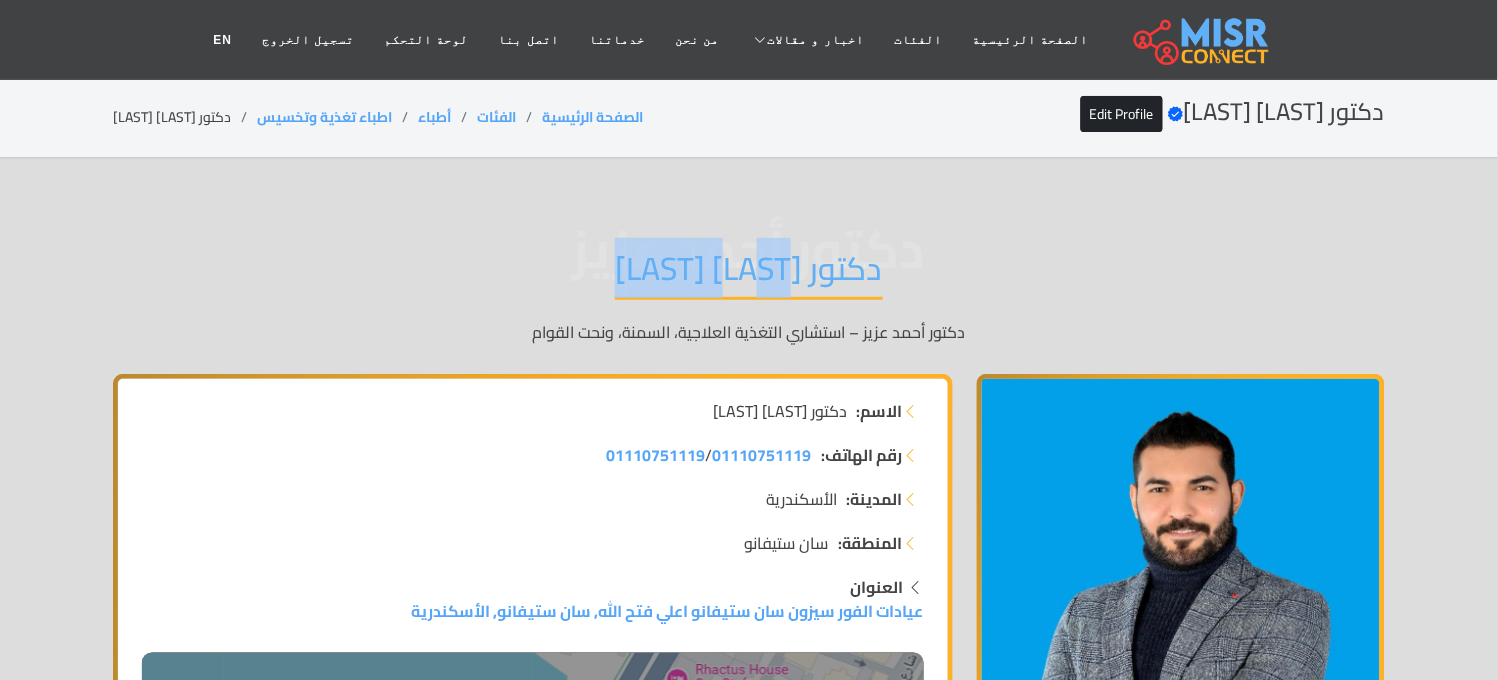 click on "دكتور [PERSON]" at bounding box center (749, 274) 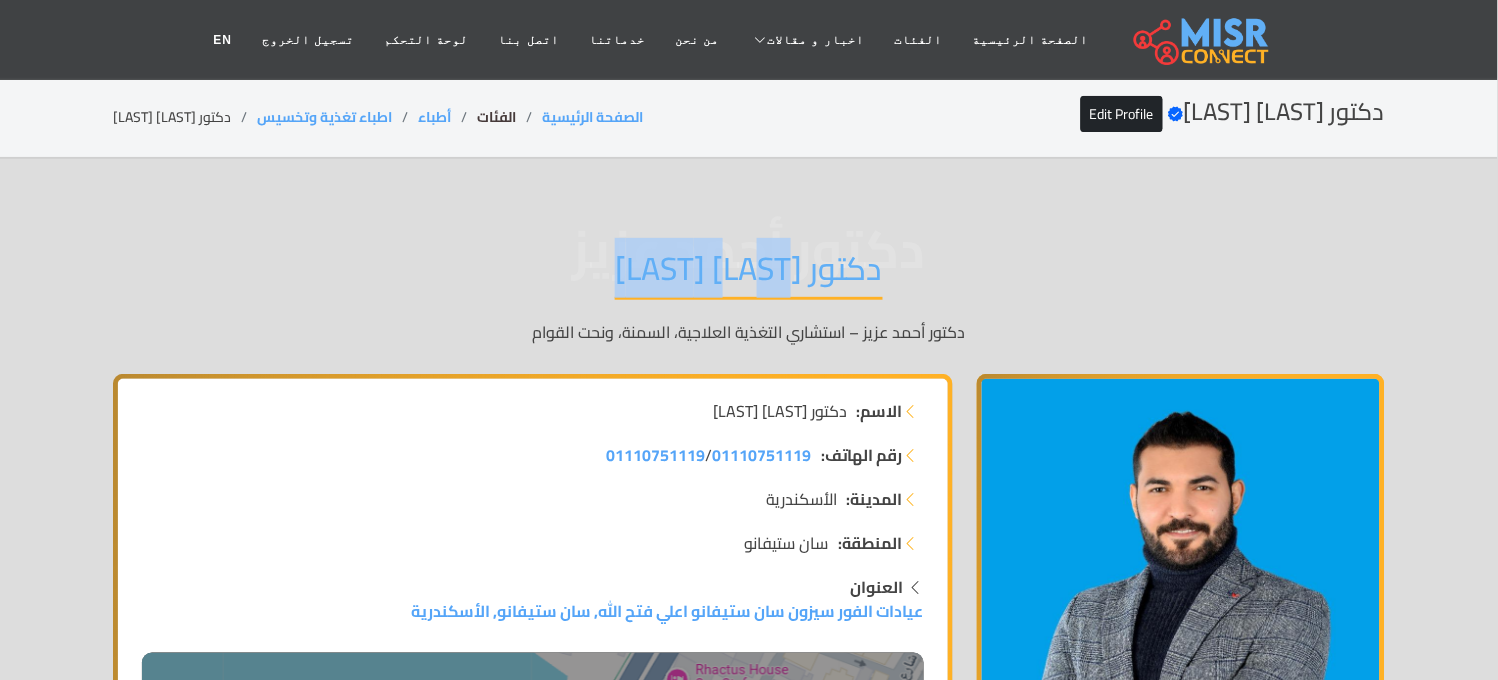 click on "الفئات" at bounding box center [496, 117] 